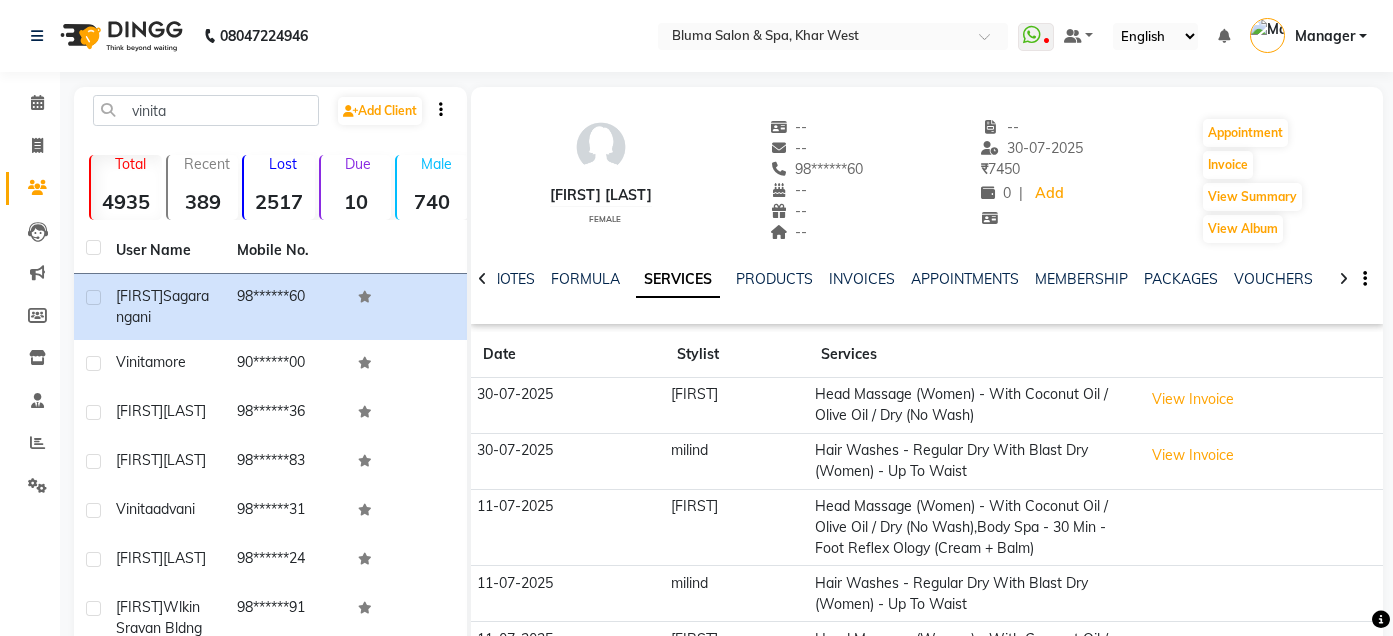 scroll, scrollTop: 172, scrollLeft: 0, axis: vertical 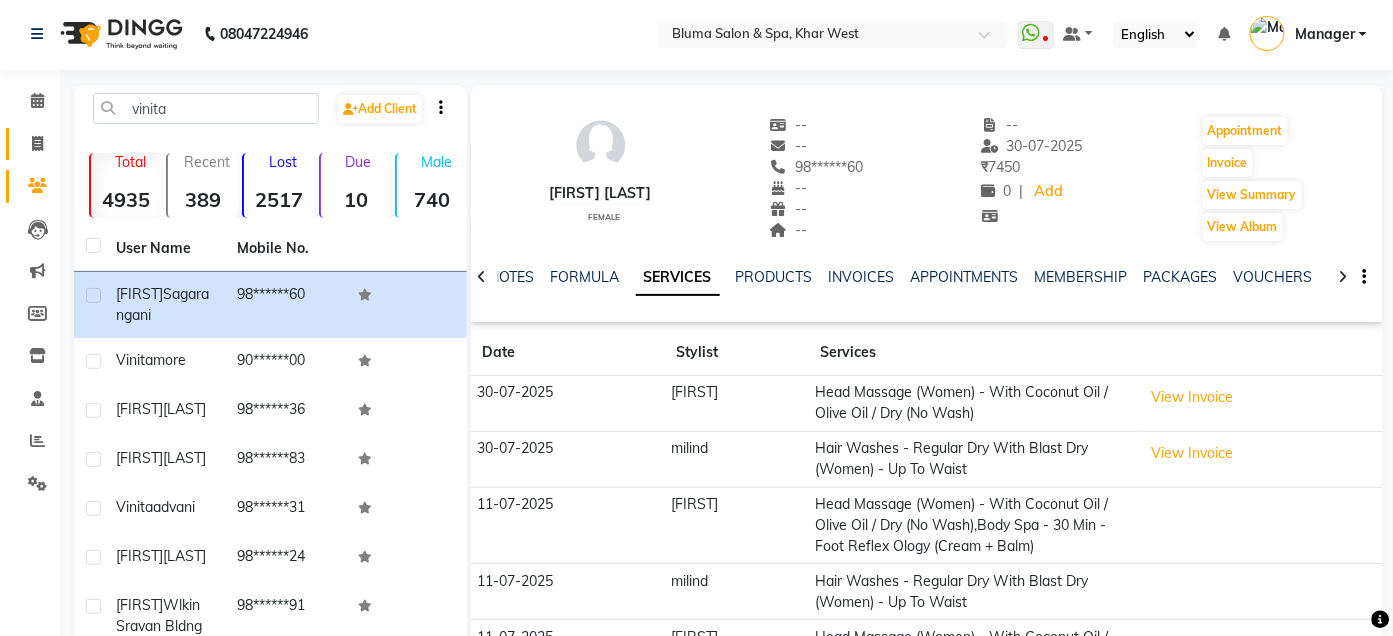 click 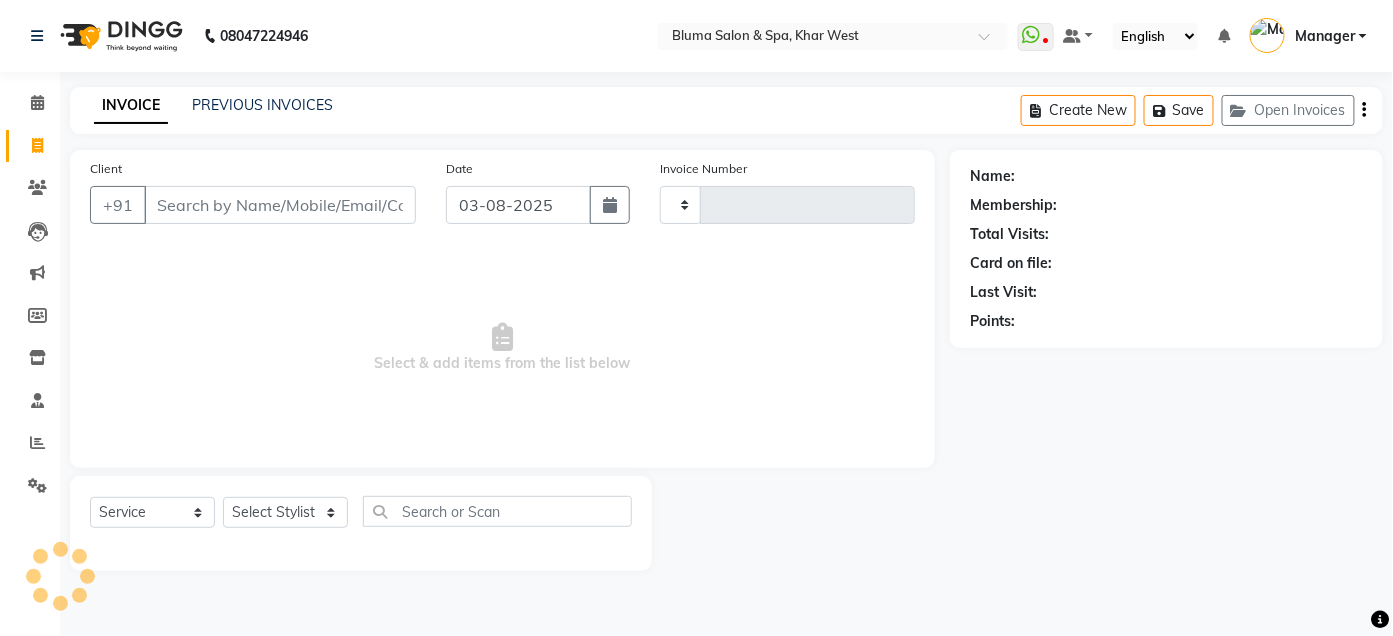 scroll, scrollTop: 0, scrollLeft: 0, axis: both 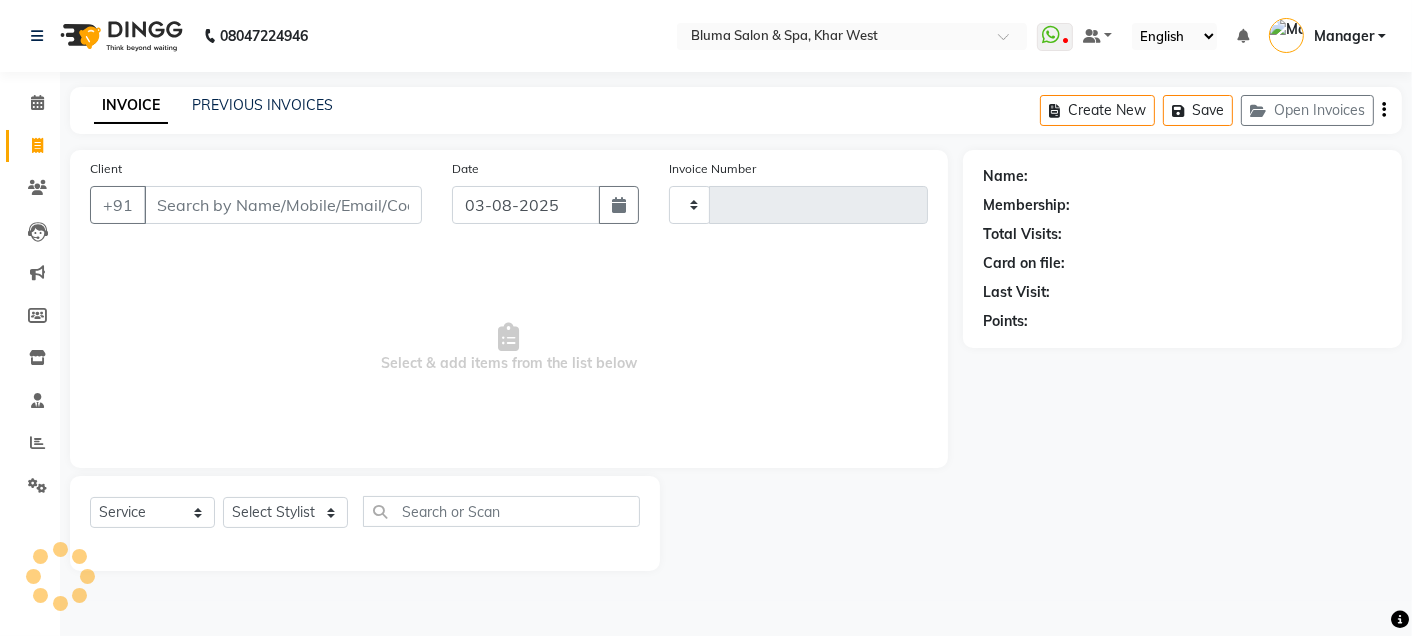 type on "0978" 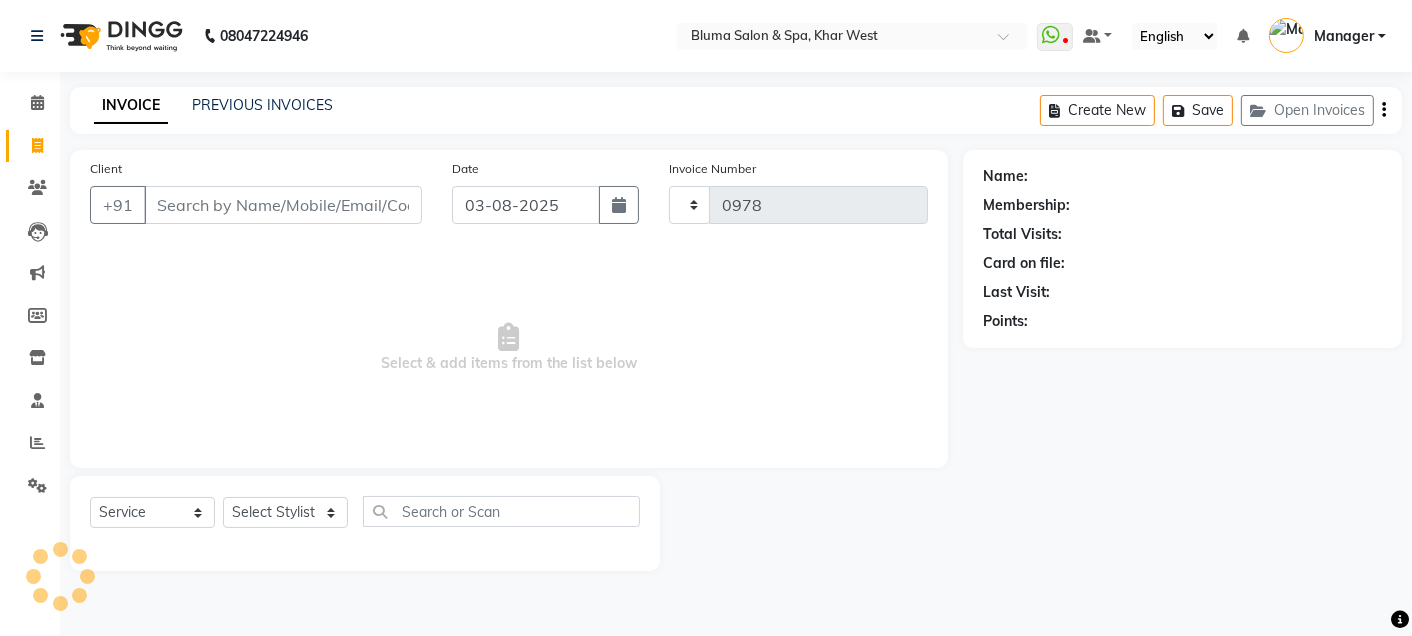 select on "3653" 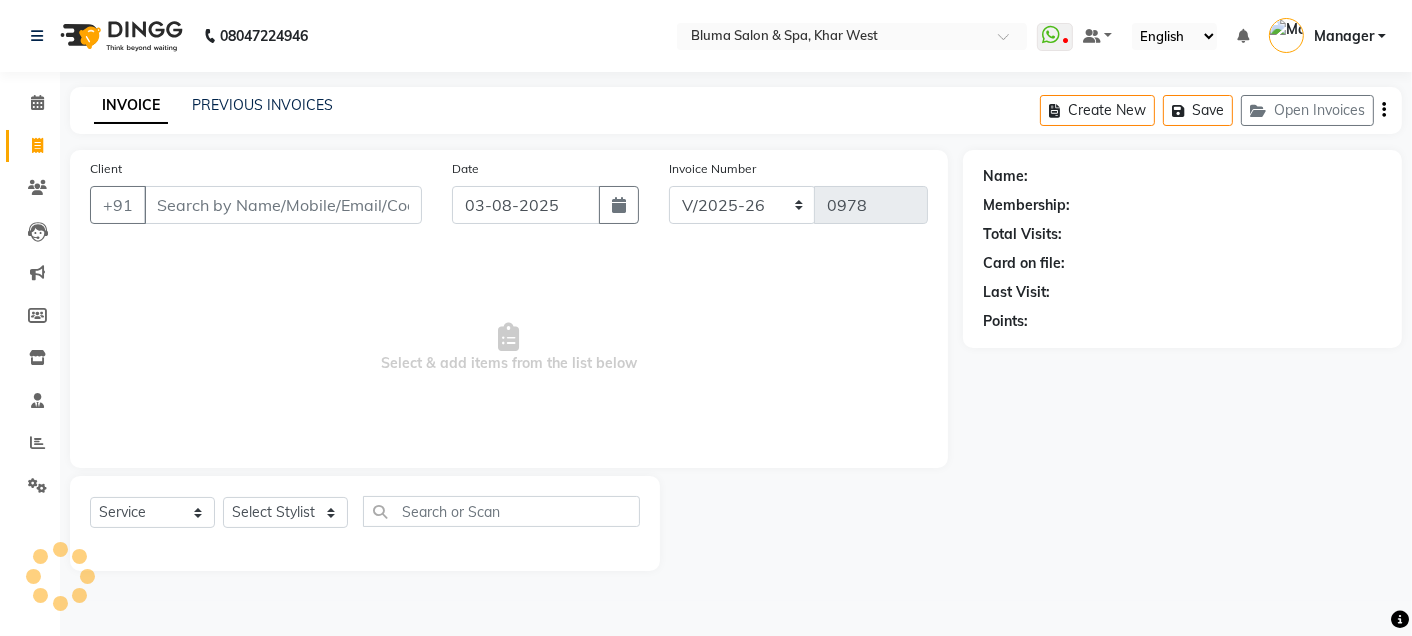 click on "Client" at bounding box center [283, 205] 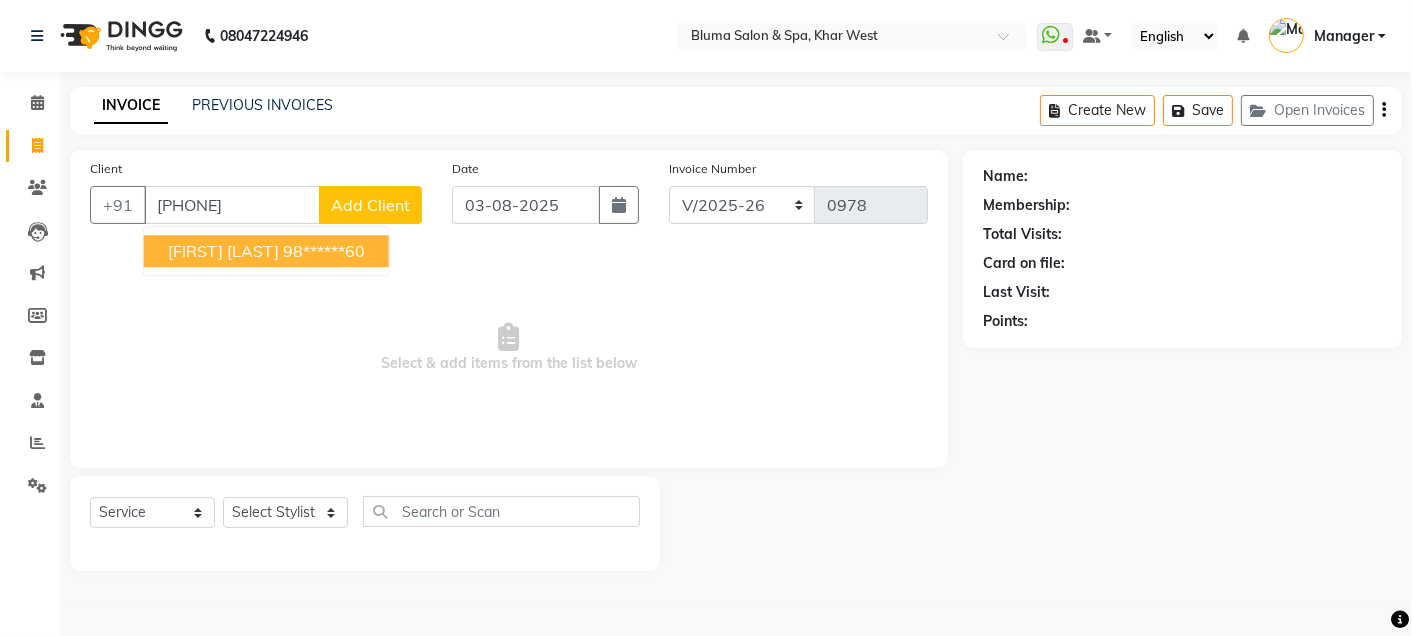 click on "[FIRST] [LAST]" at bounding box center [223, 251] 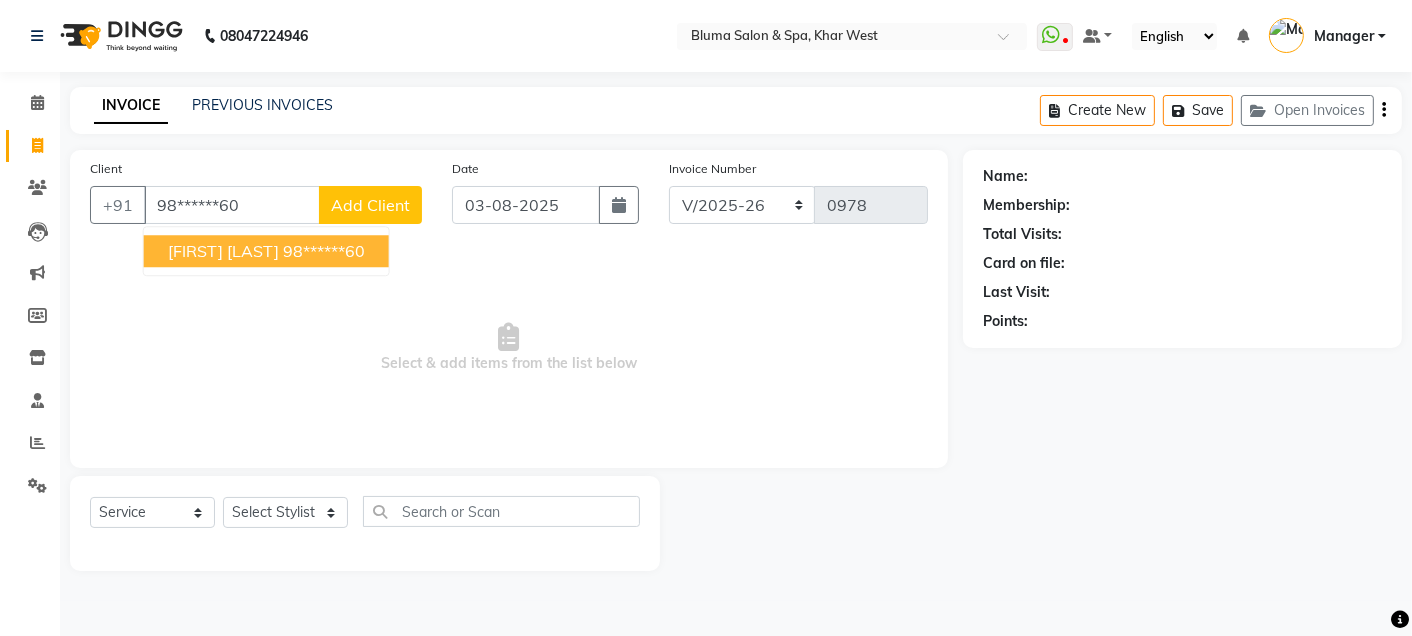 type on "98******60" 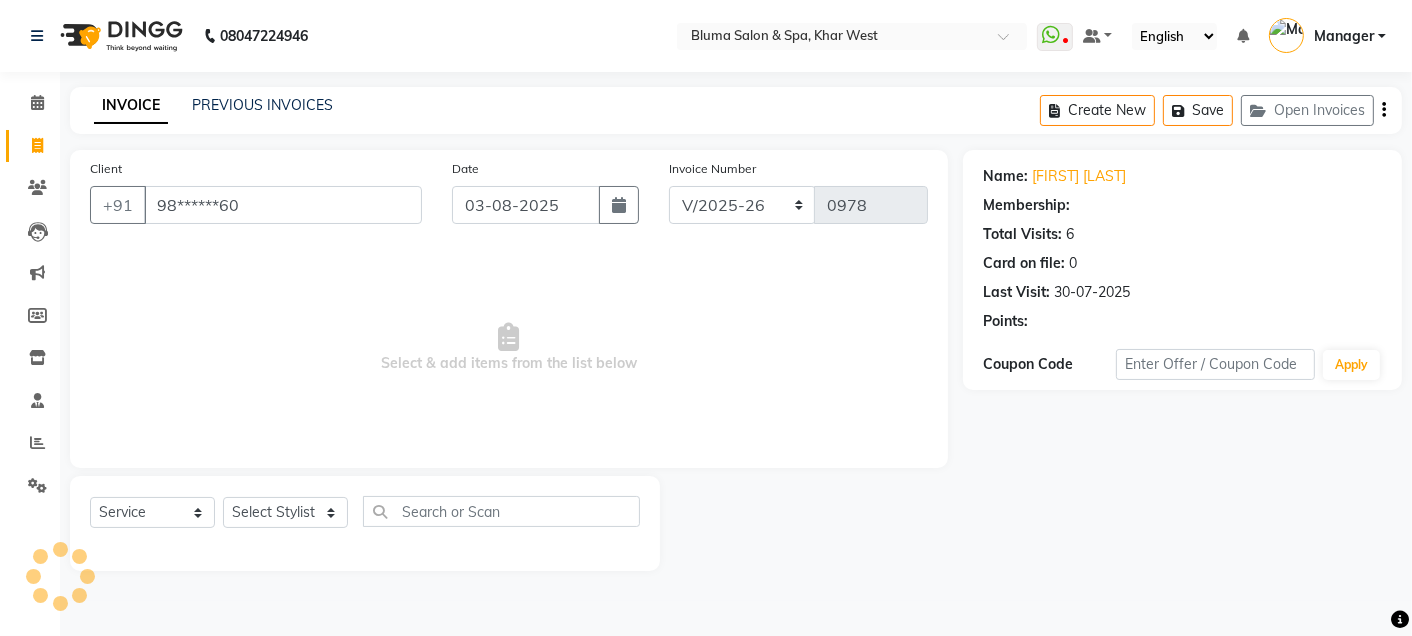 select on "1: Object" 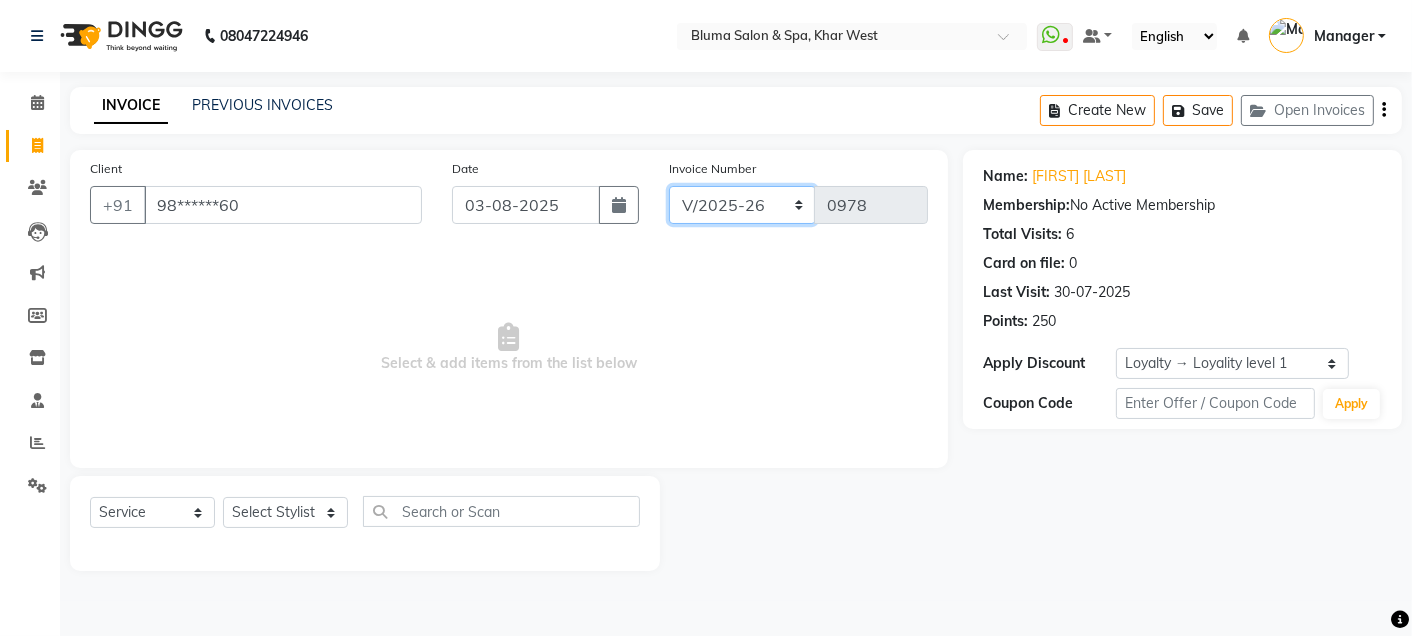 click on "ALN/2025-26 AL/2025-26 BKN/2025-26 BK/2025-26 V/2025 V/2025-26" 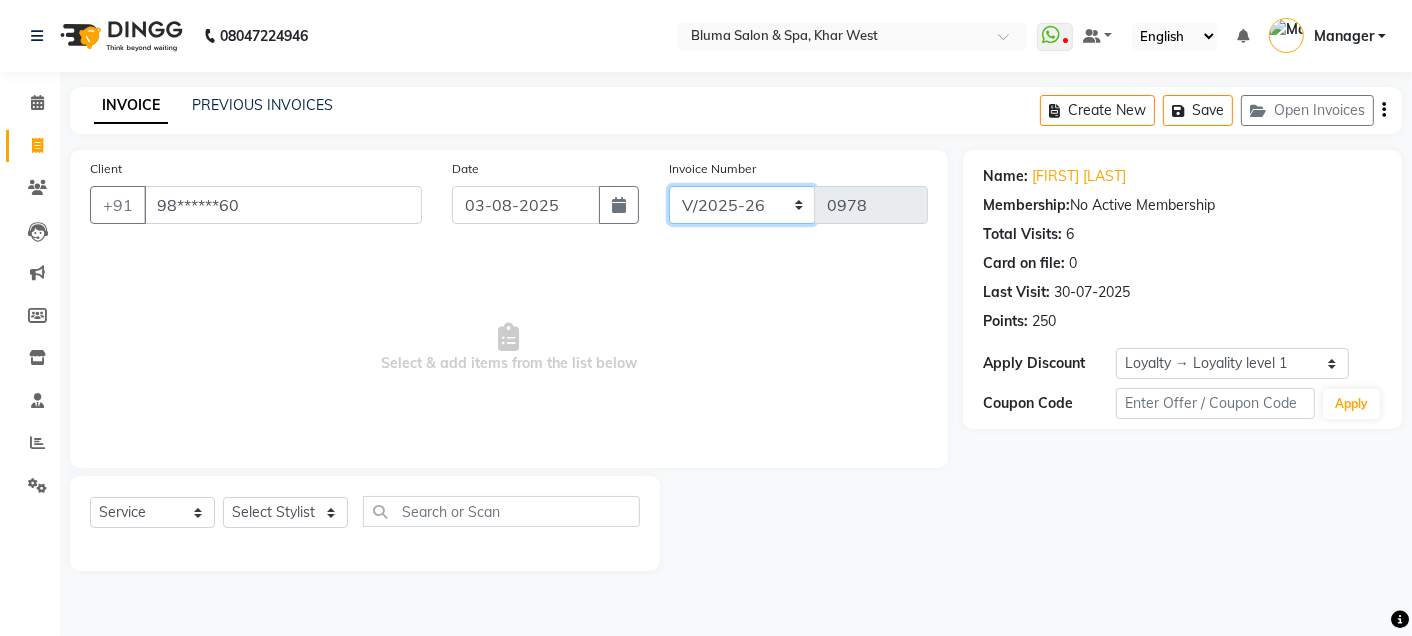 select on "7730" 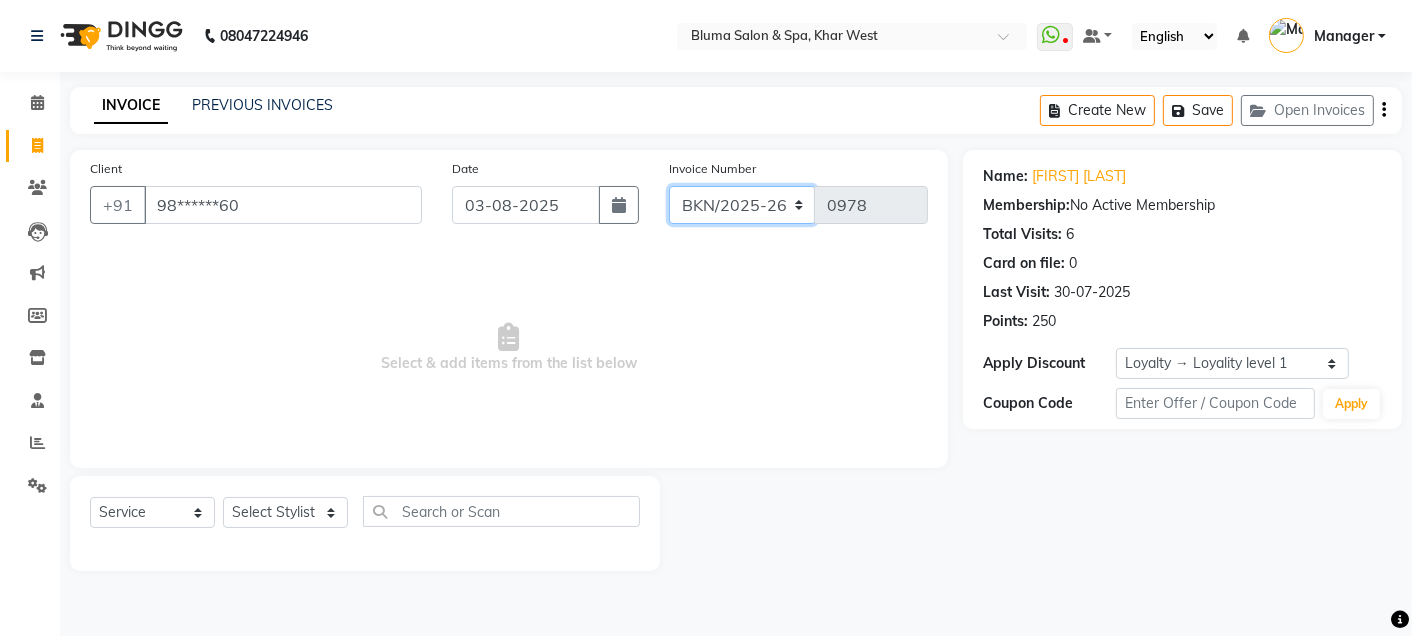 click on "ALN/2025-26 AL/2025-26 BKN/2025-26 BK/2025-26 V/2025 V/2025-26" 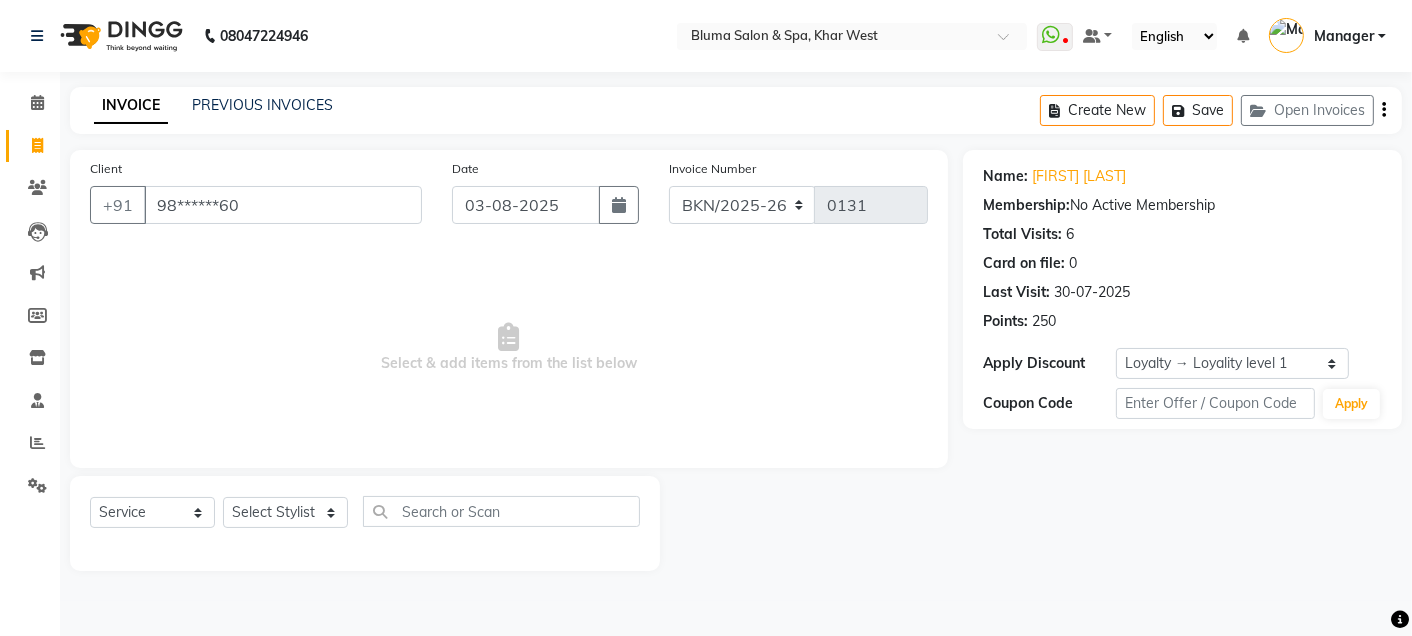 click on "Create New   Save   Open Invoices" 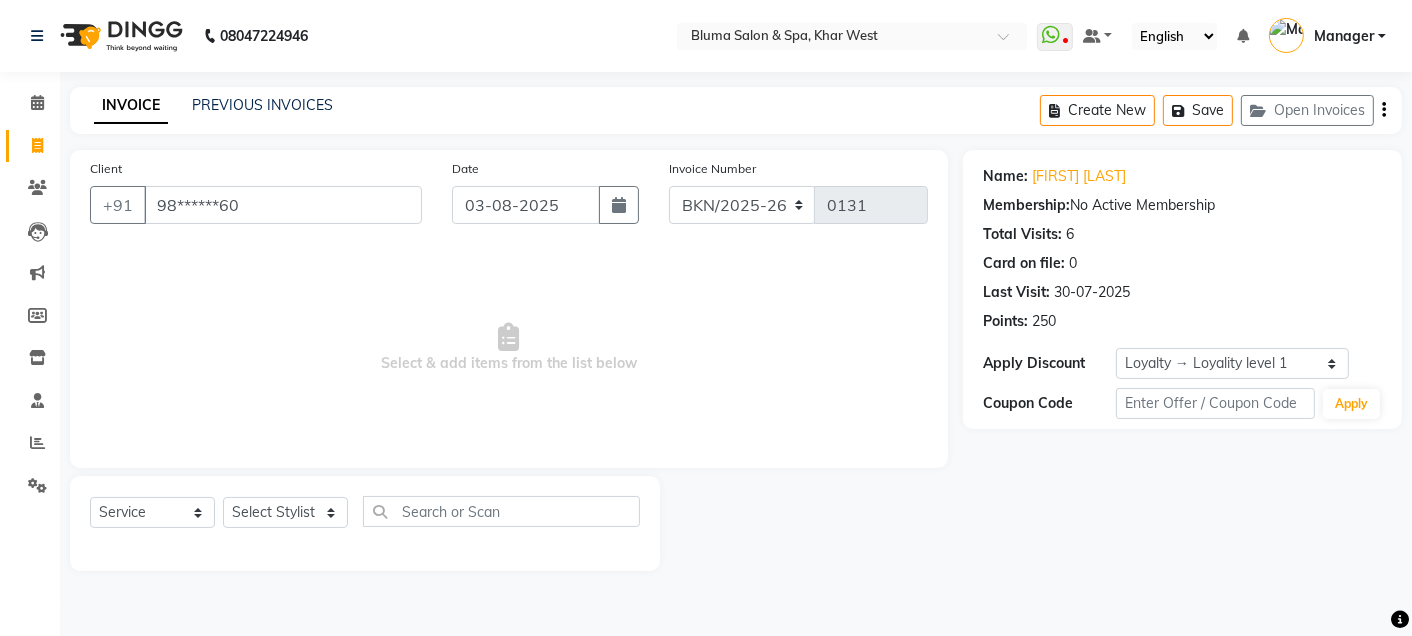 click 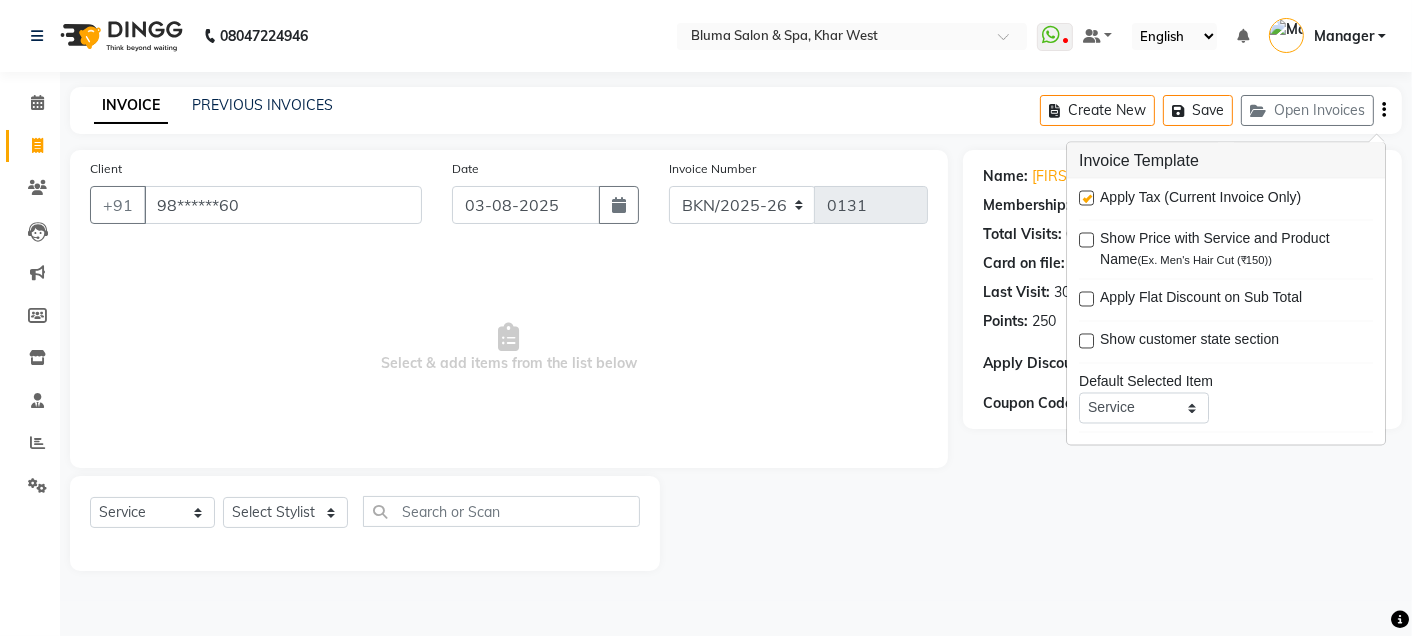 click at bounding box center (1086, 198) 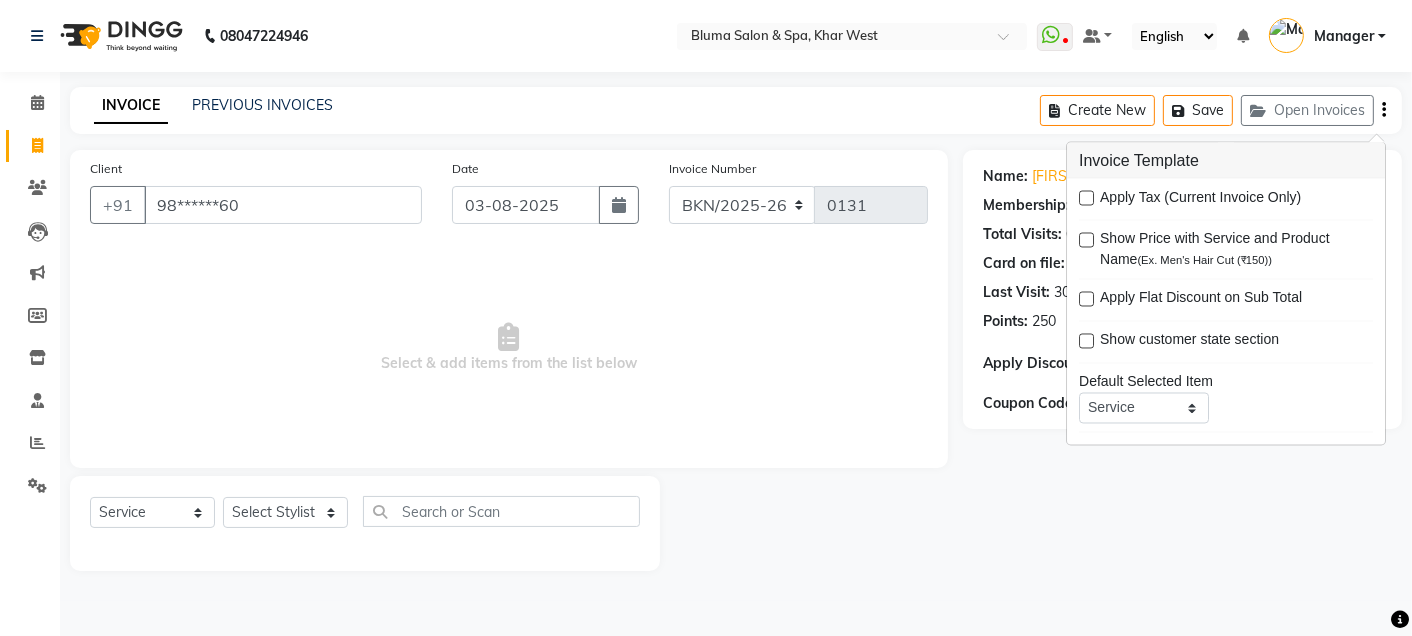 click on "Select & add items from the list below" at bounding box center (509, 348) 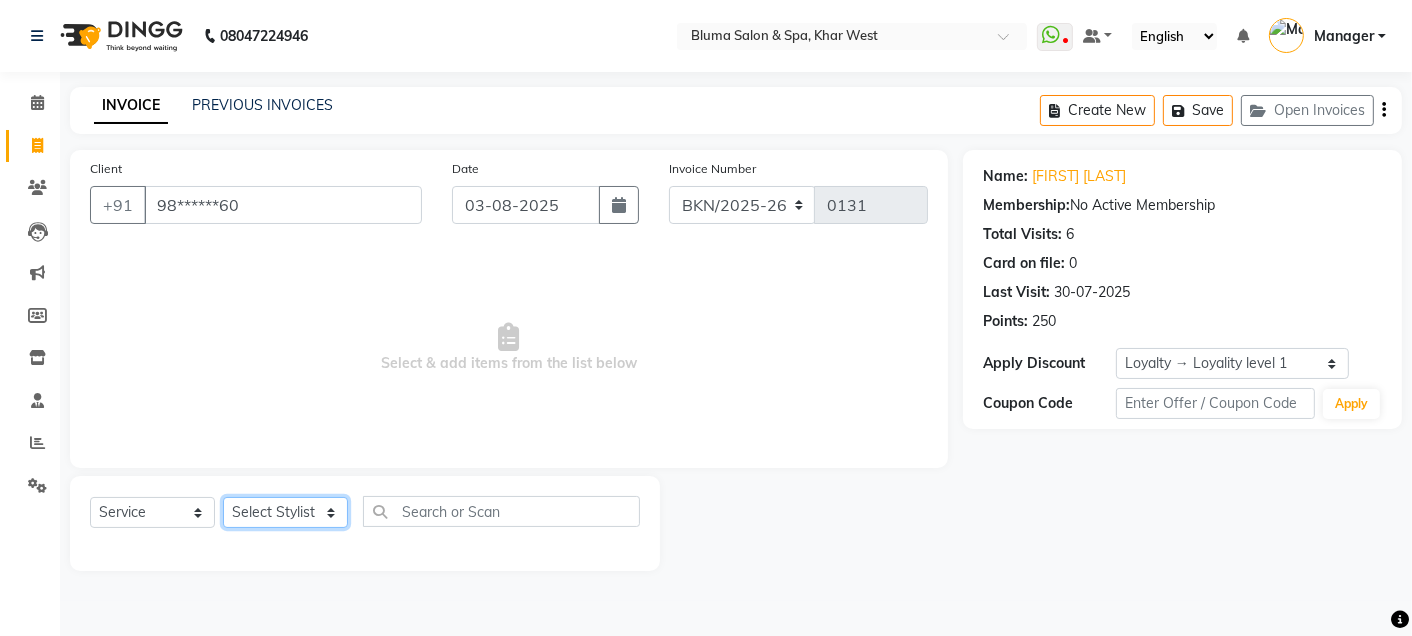 click on "Select Stylist Admin Ajay saroj Alan Athan  DR Prince Varde Manager milind Nasir  PAM parvati gupta  pooja loke Rahul rahul thakur rajesh patel sonali yogita" 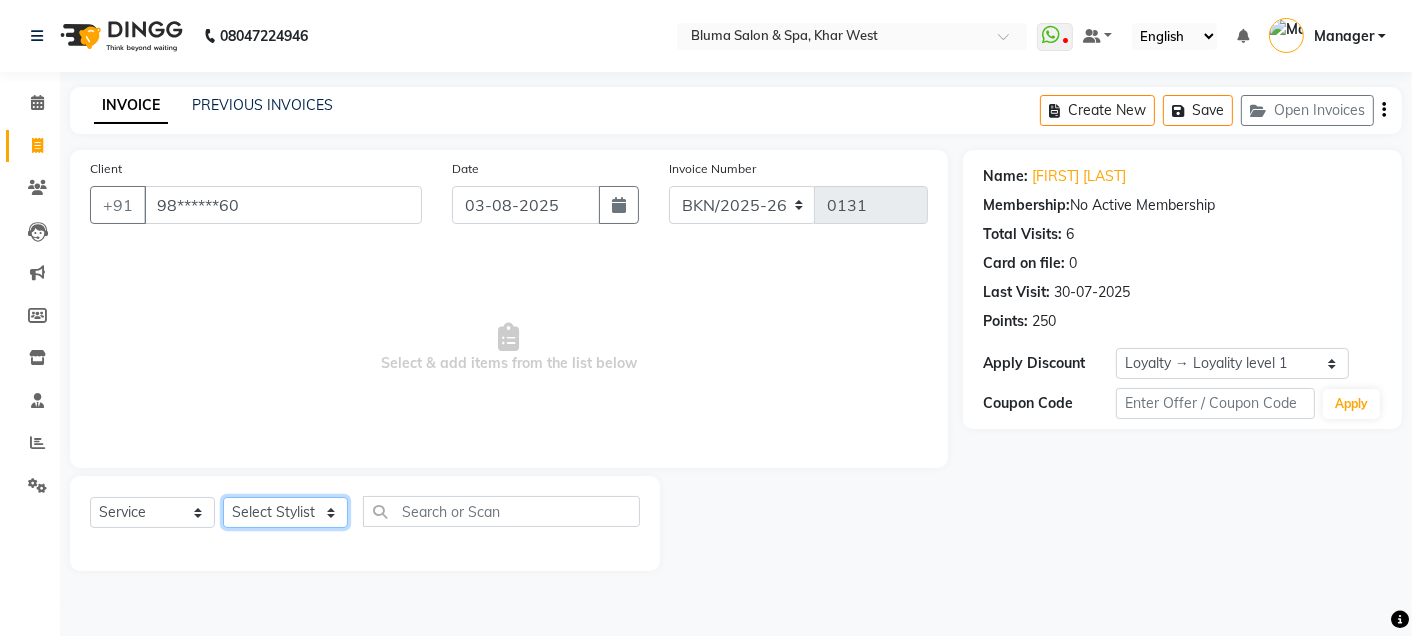 select on "75675" 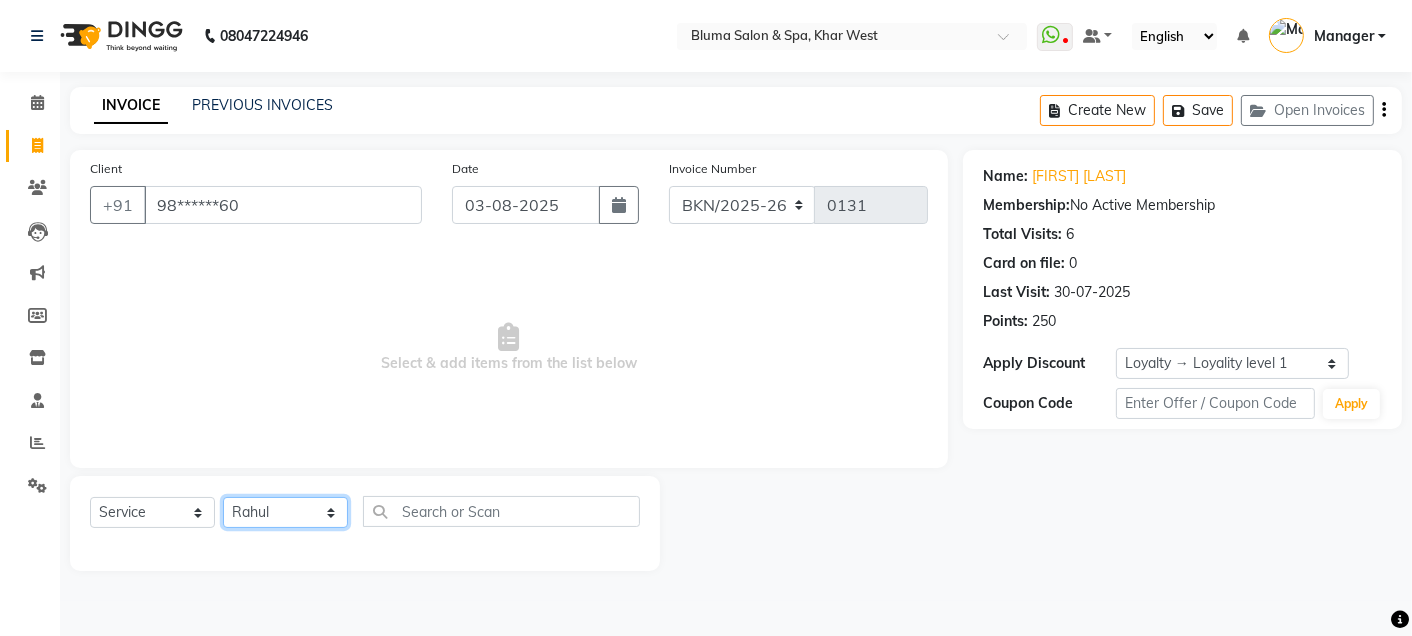 click on "Select Stylist Admin Ajay saroj Alan Athan  DR Prince Varde Manager milind Nasir  PAM parvati gupta  pooja loke Rahul rahul thakur rajesh patel sonali yogita" 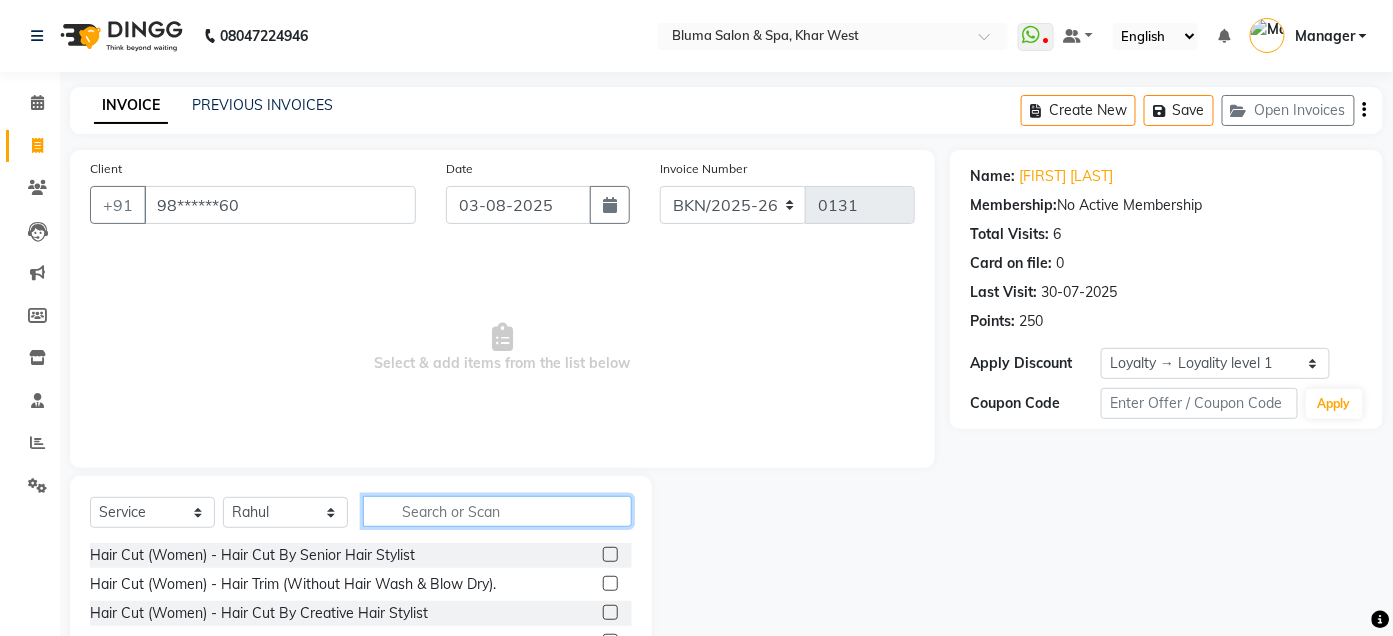 click 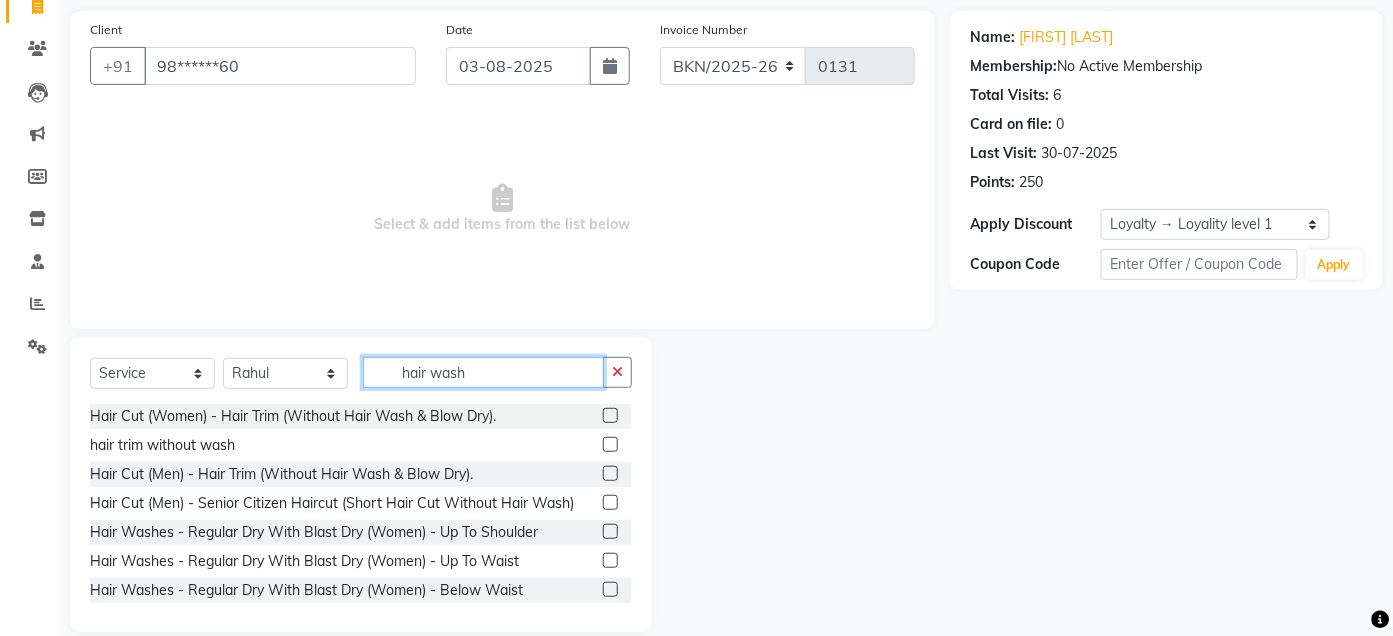 scroll, scrollTop: 164, scrollLeft: 0, axis: vertical 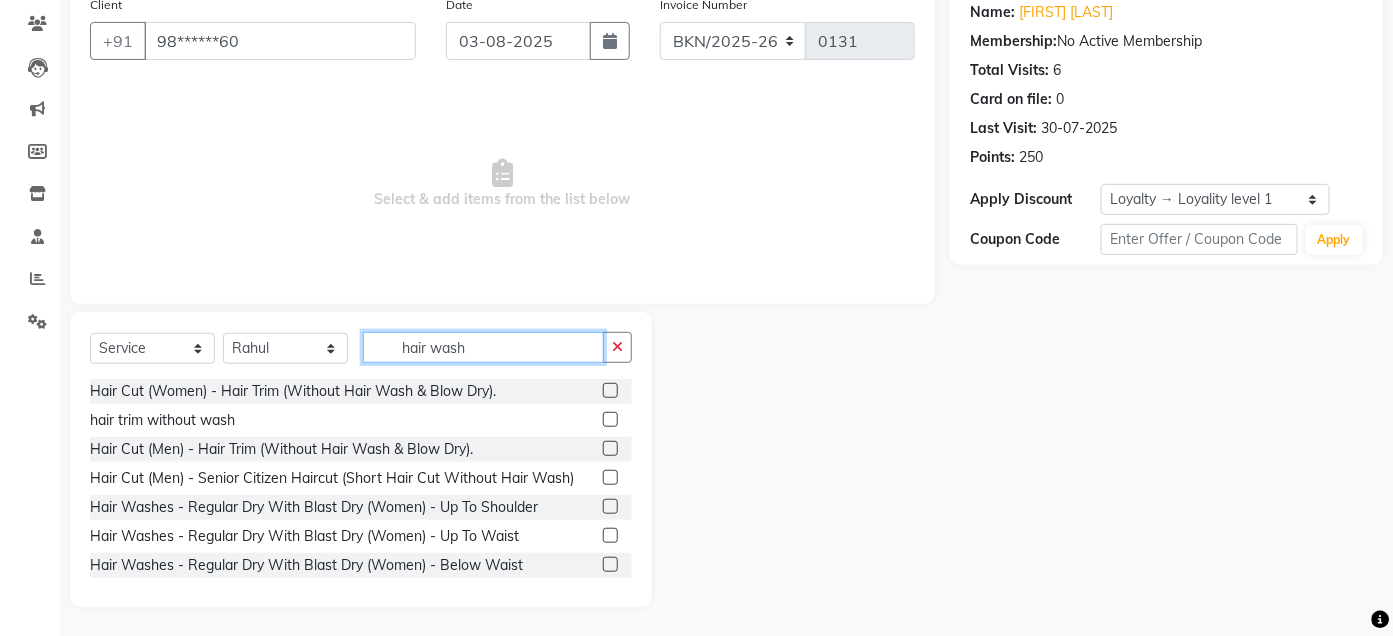type on "hair wash" 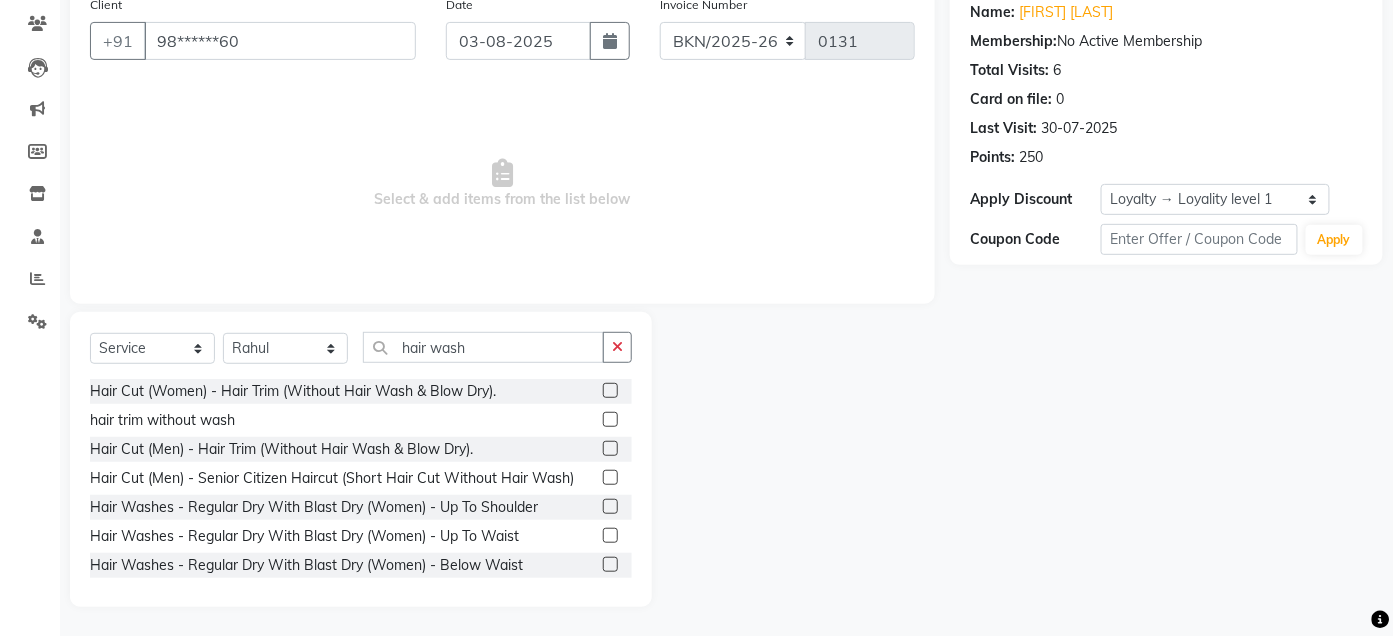 click 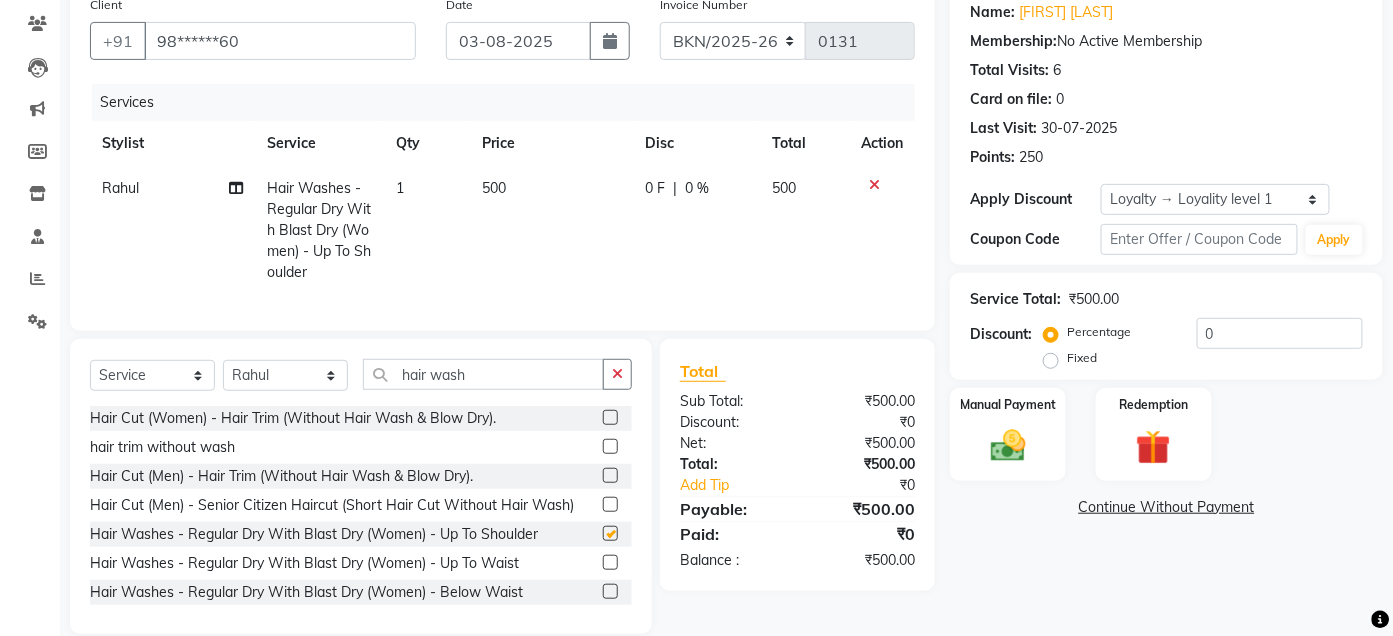 checkbox on "false" 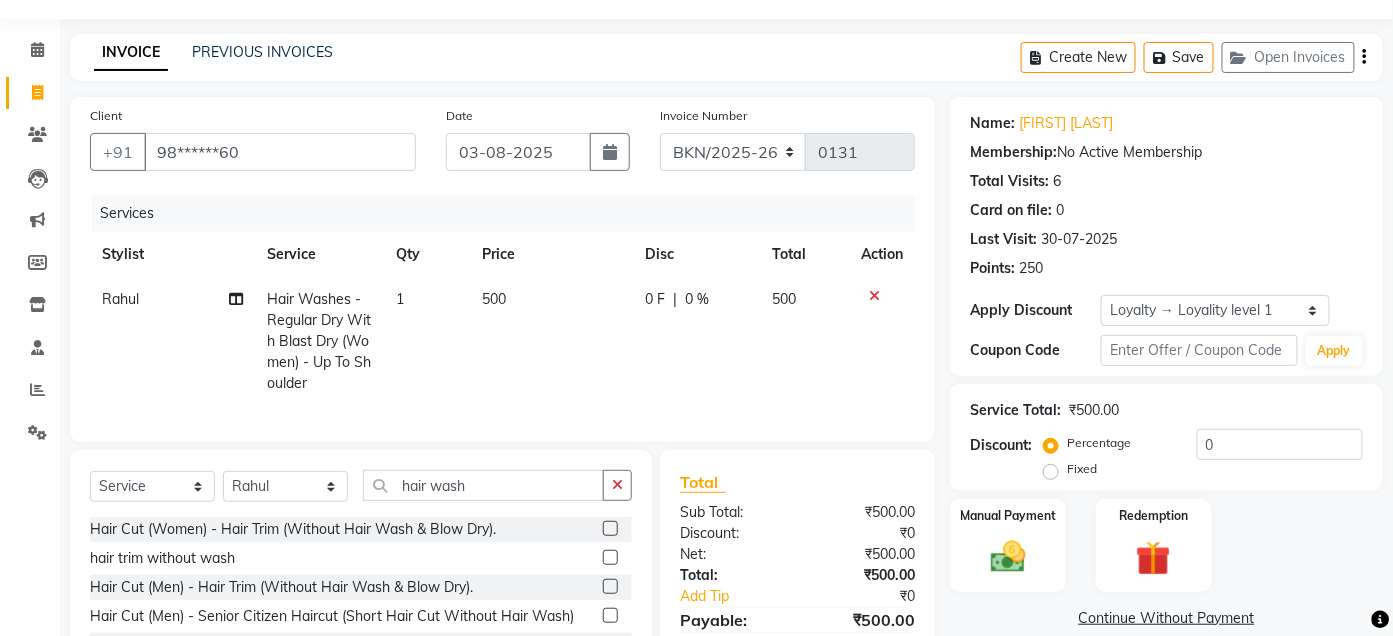 scroll, scrollTop: 209, scrollLeft: 0, axis: vertical 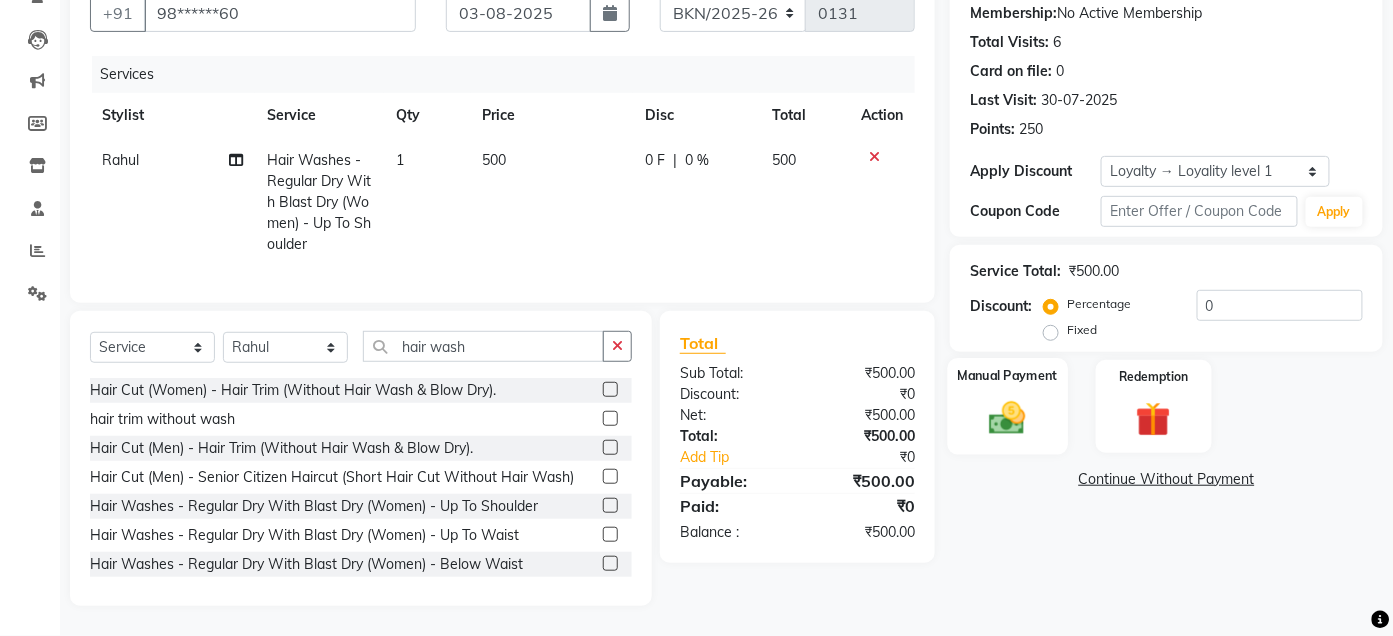 click 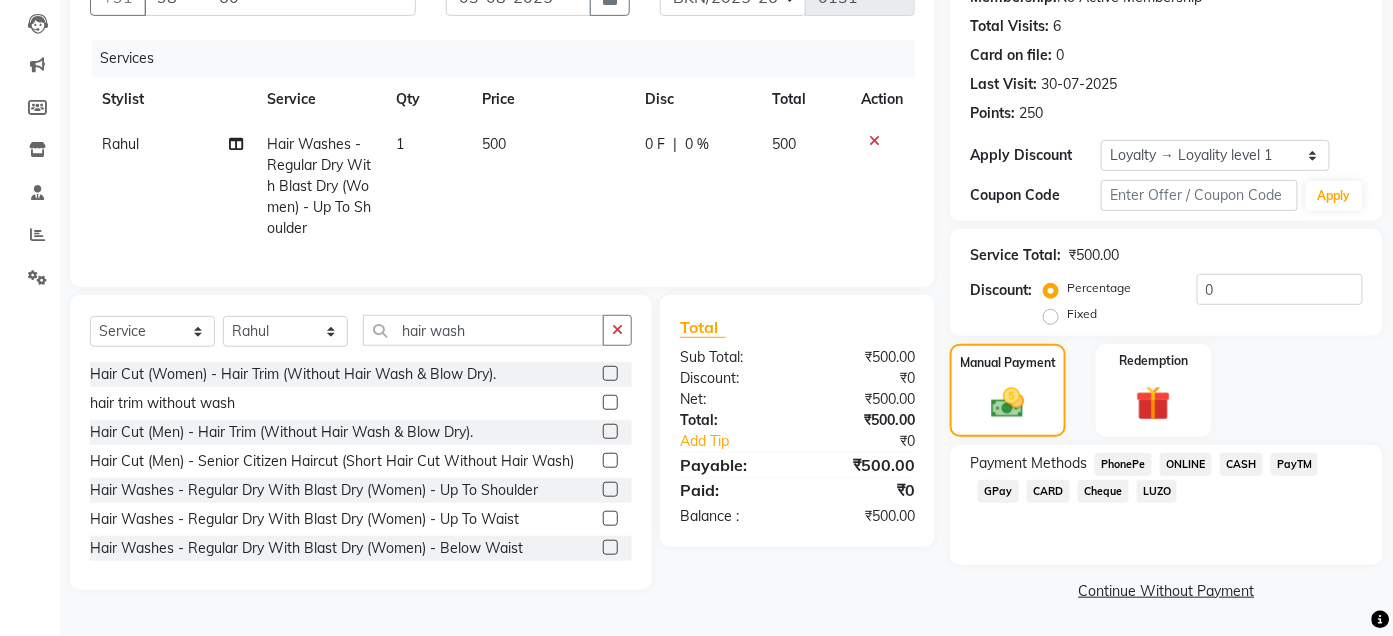 click on "CASH" 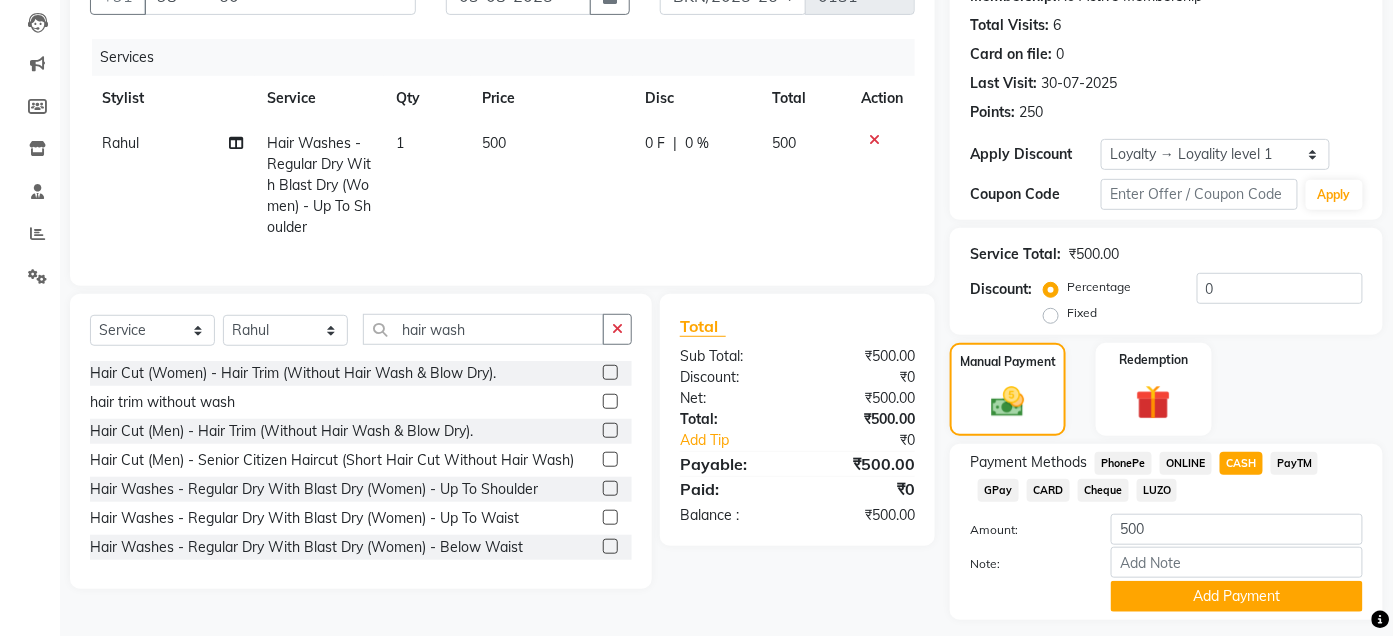 scroll, scrollTop: 265, scrollLeft: 0, axis: vertical 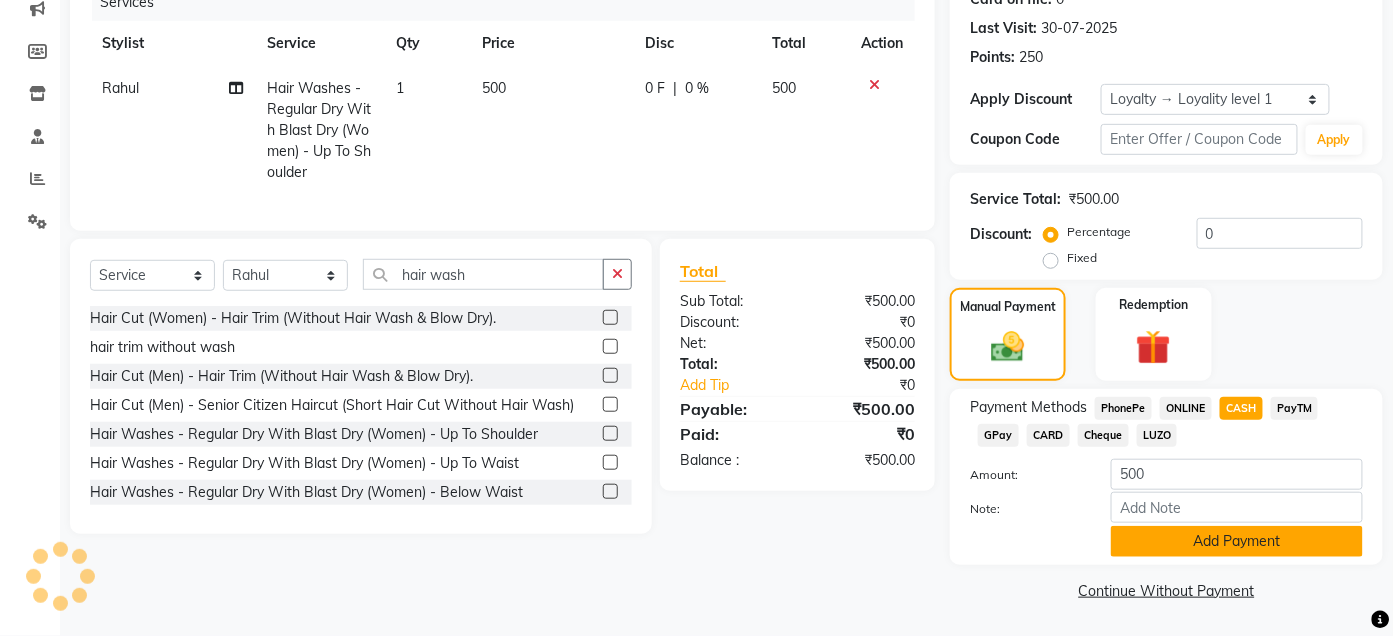 click on "Add Payment" 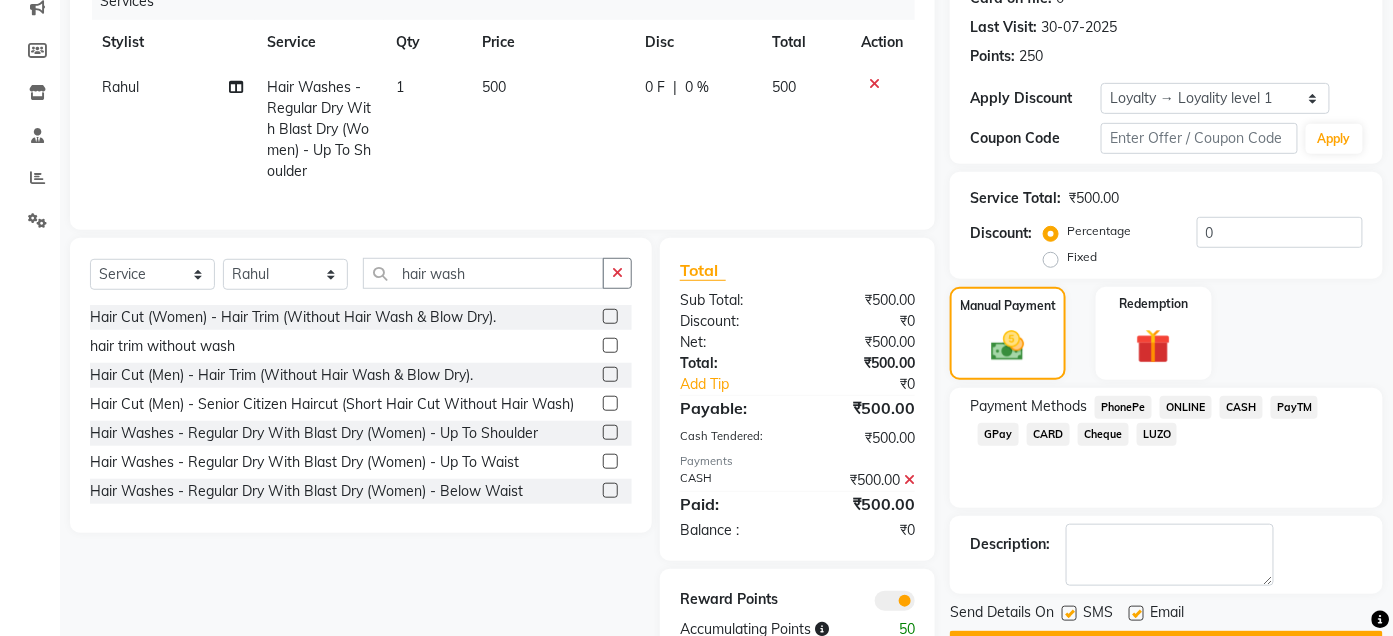 scroll, scrollTop: 336, scrollLeft: 0, axis: vertical 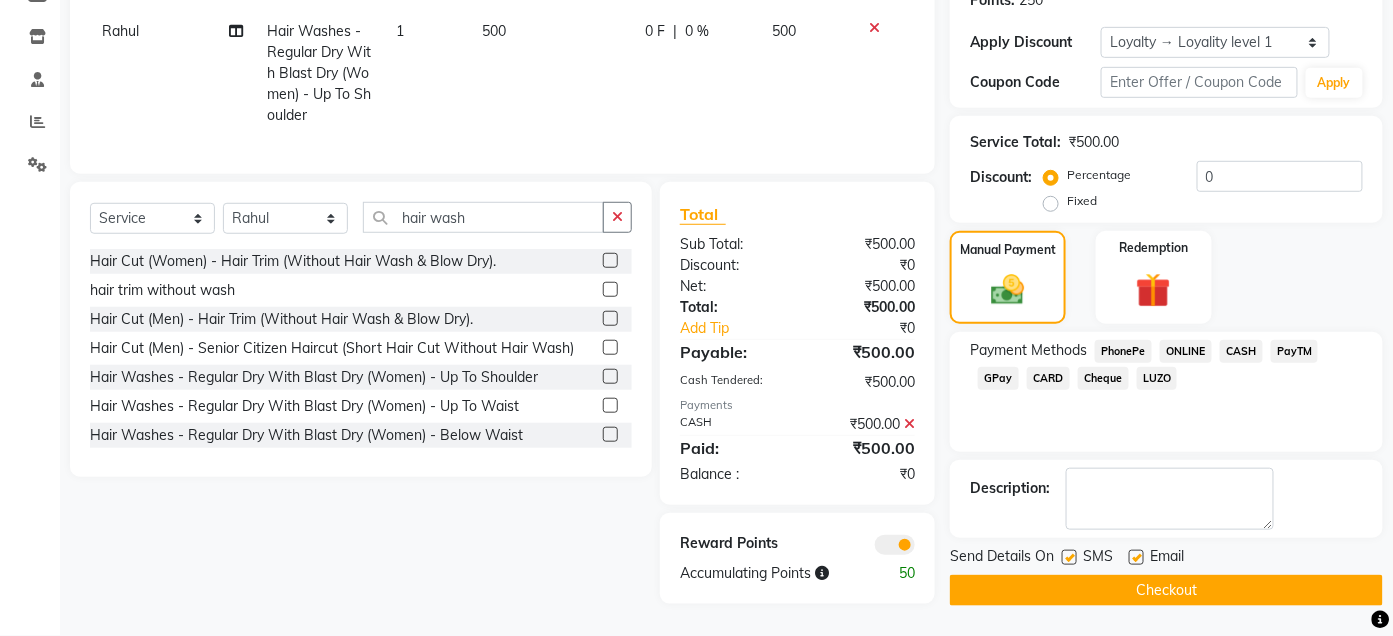 click 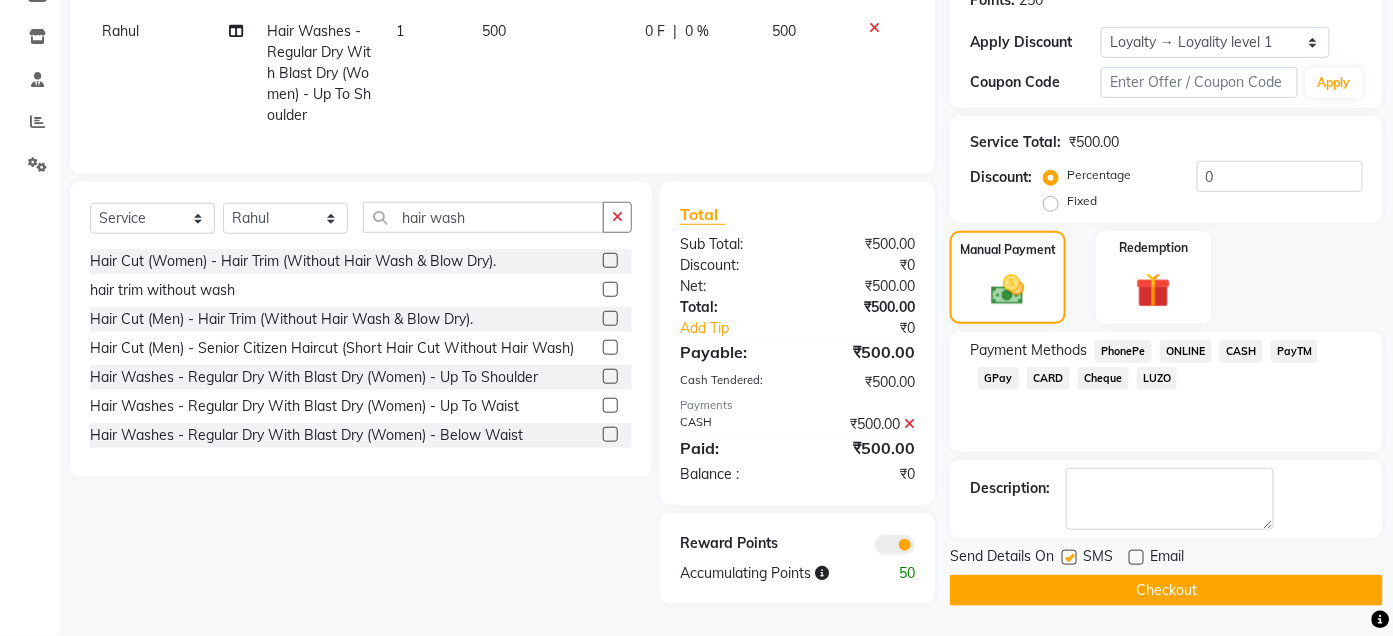 click 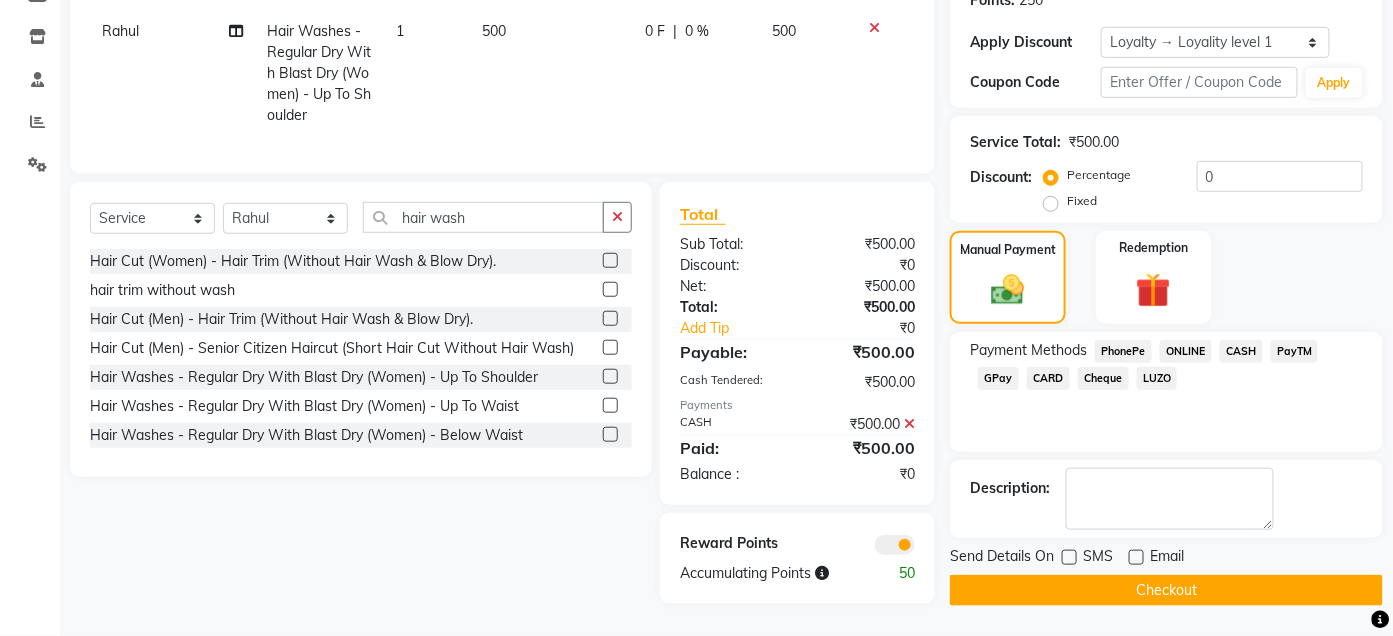 click on "Checkout" 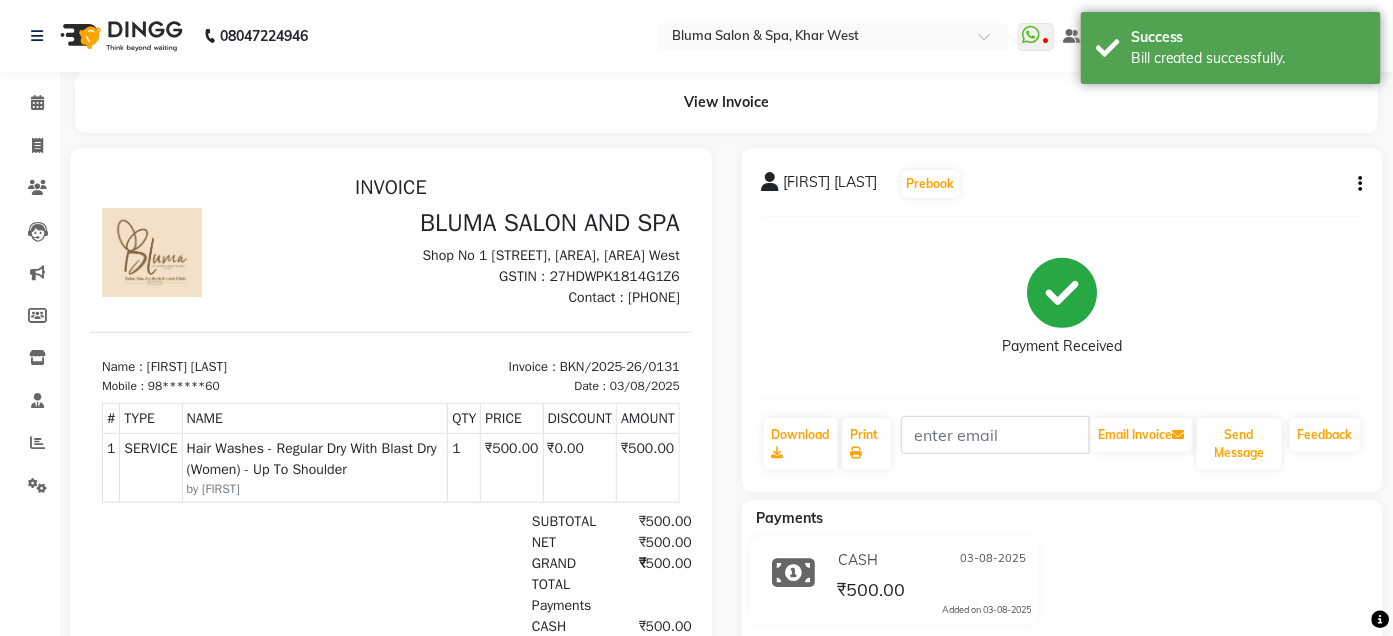 scroll, scrollTop: 0, scrollLeft: 0, axis: both 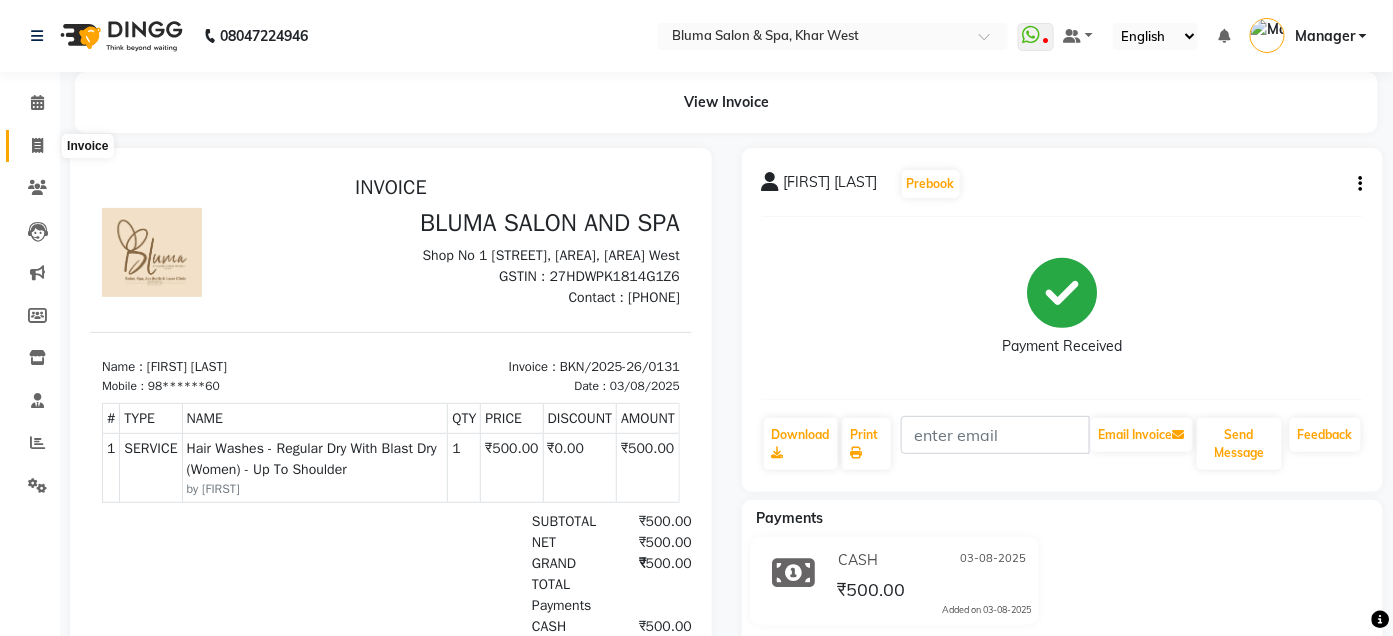 click 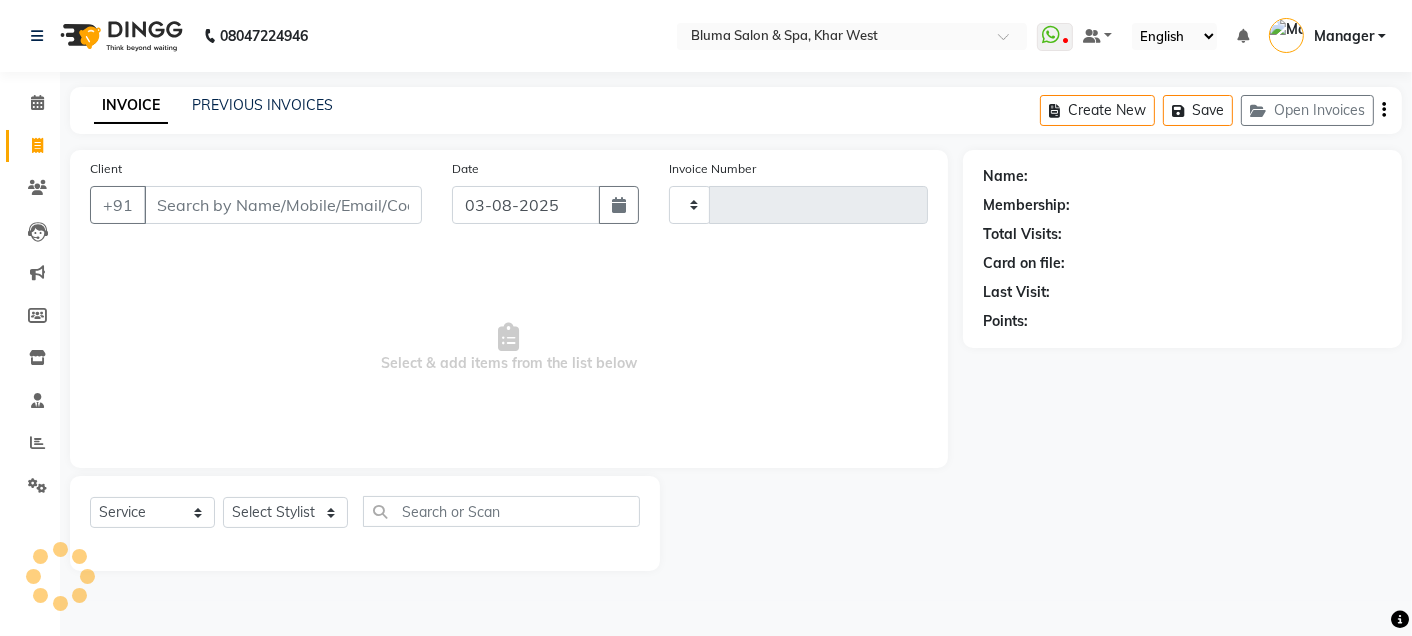 type on "0978" 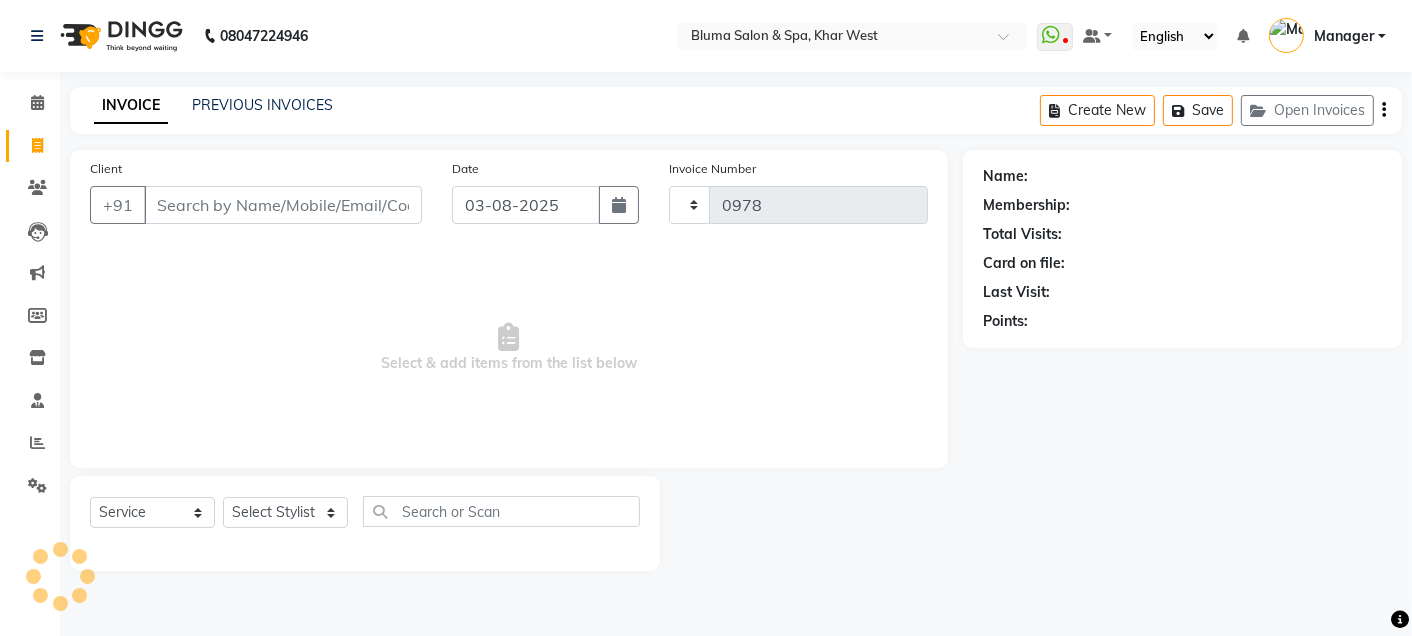 select on "3653" 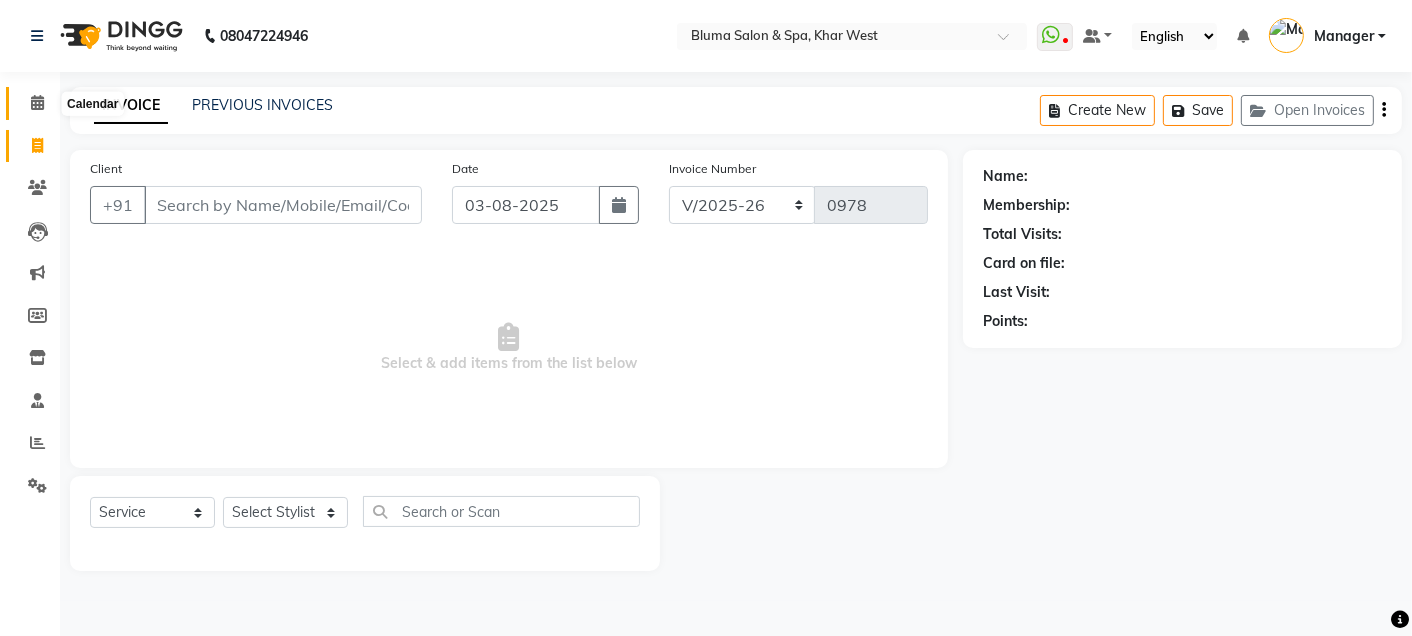 click 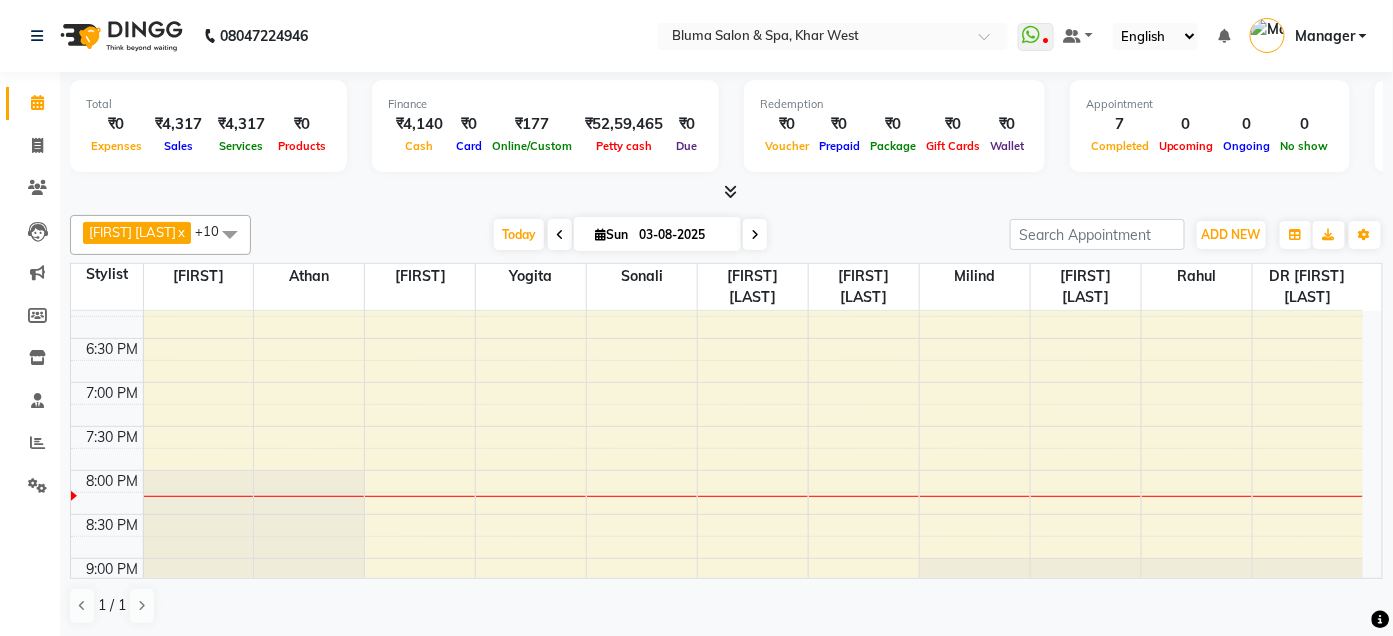 scroll, scrollTop: 0, scrollLeft: 0, axis: both 